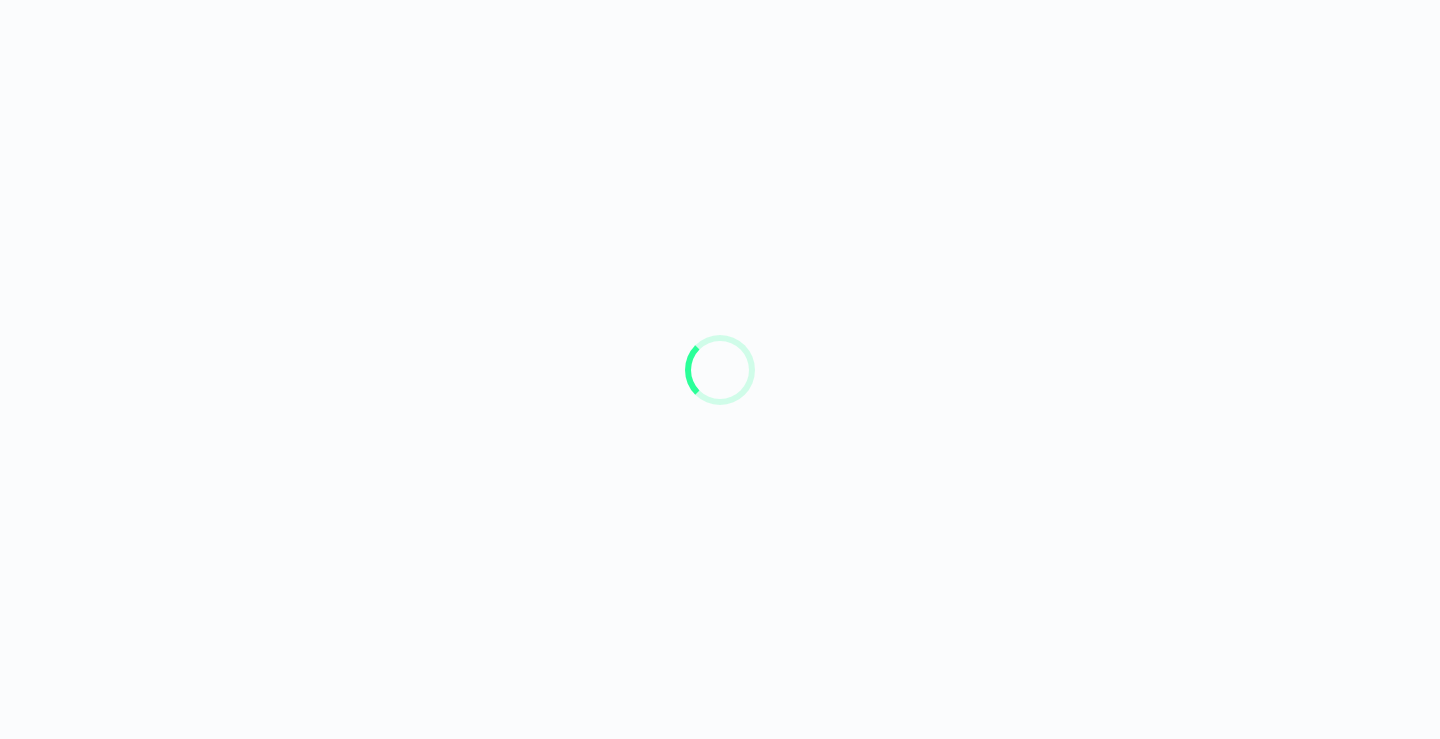 scroll, scrollTop: 0, scrollLeft: 0, axis: both 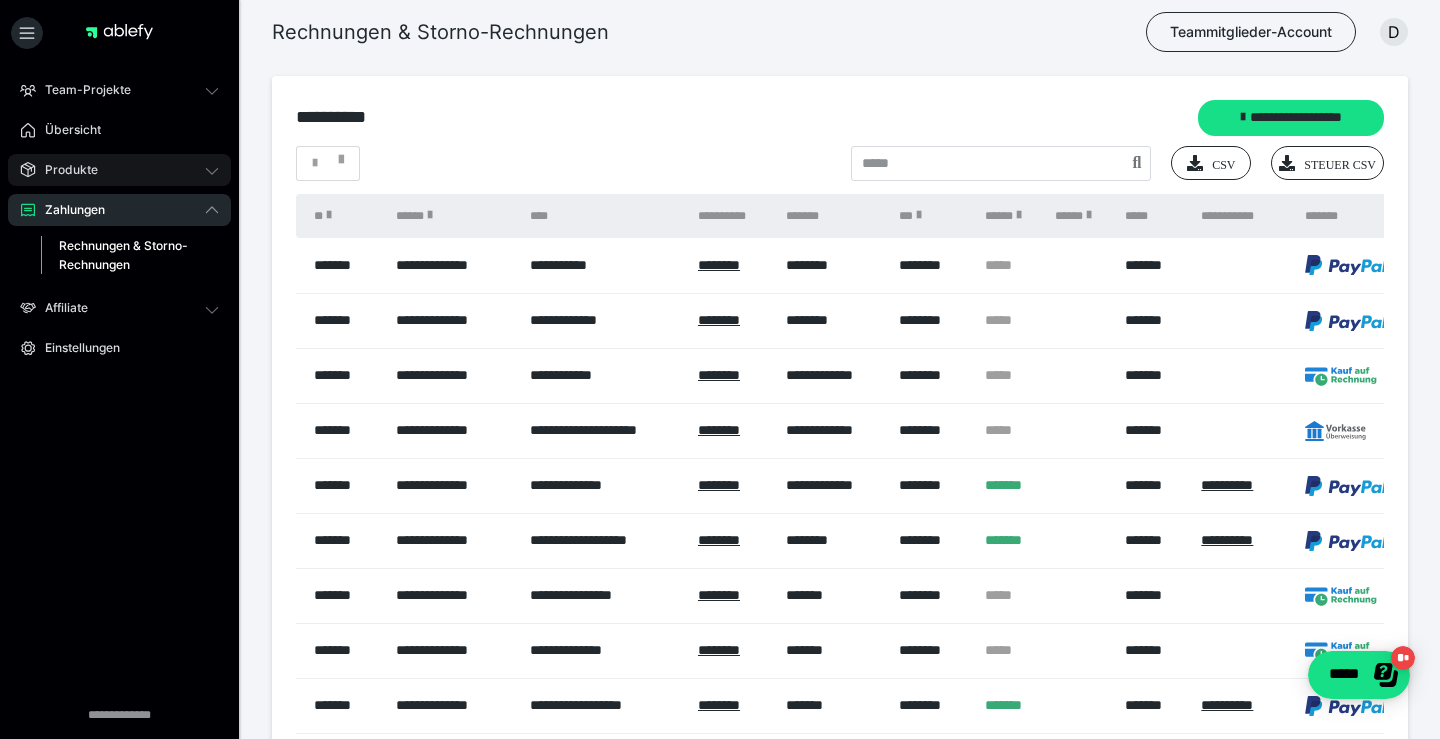 click 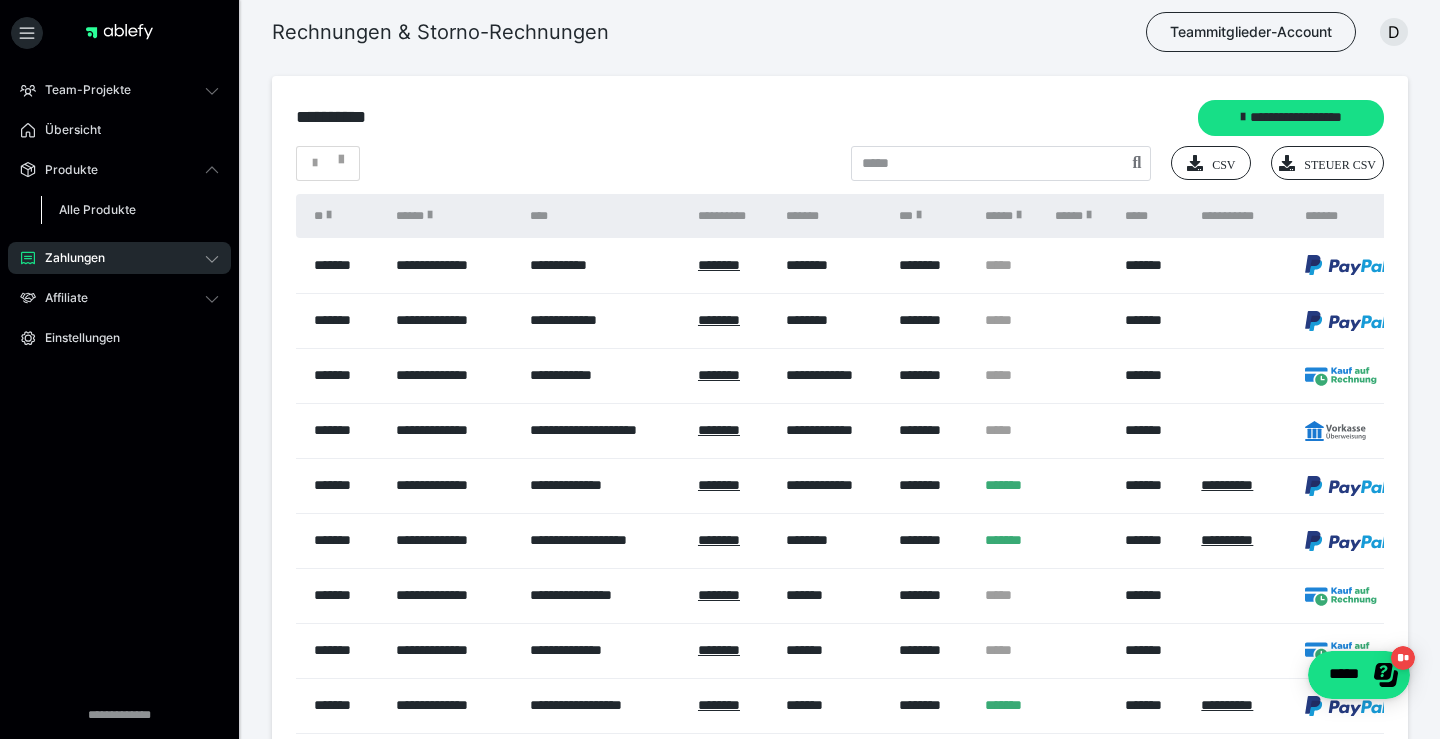 click on "Alle Produkte" at bounding box center (130, 210) 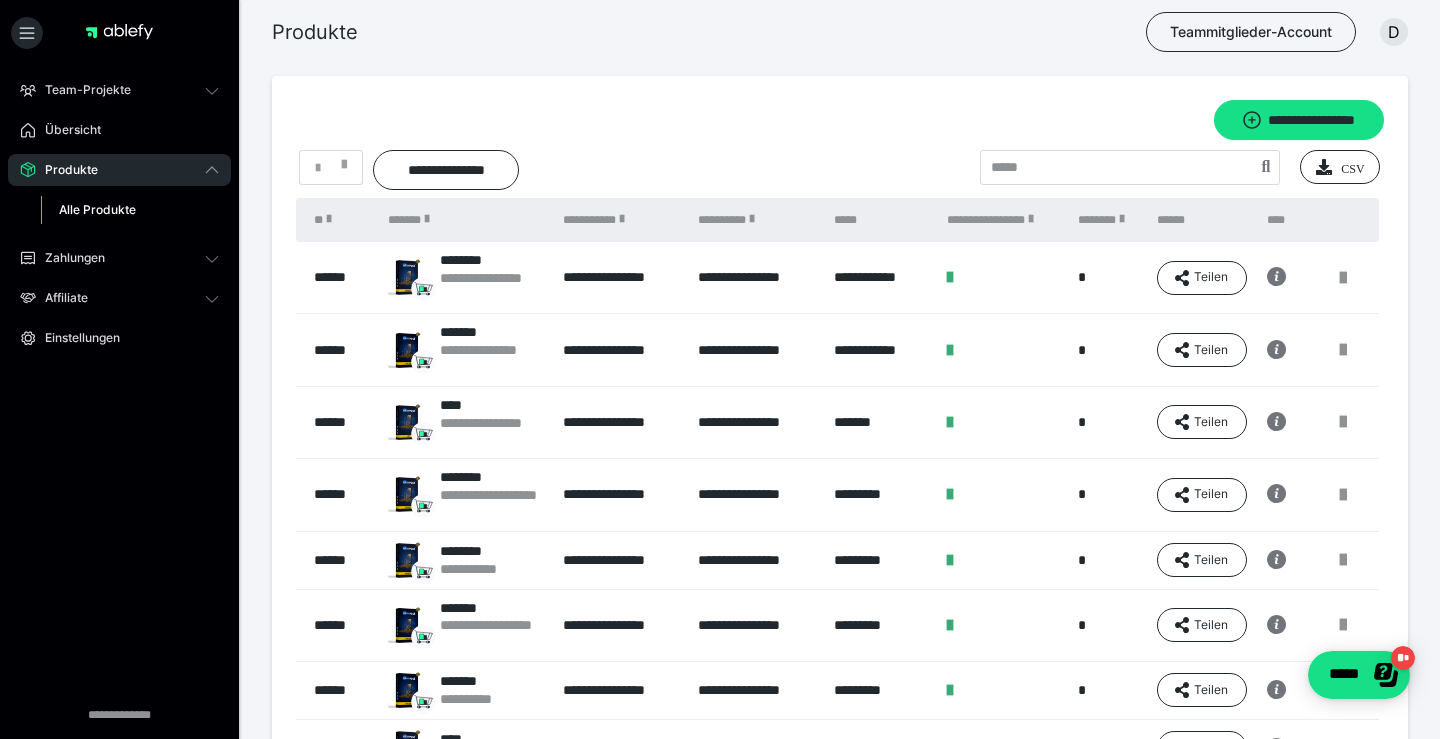 click on "Alle Produkte" at bounding box center (130, 210) 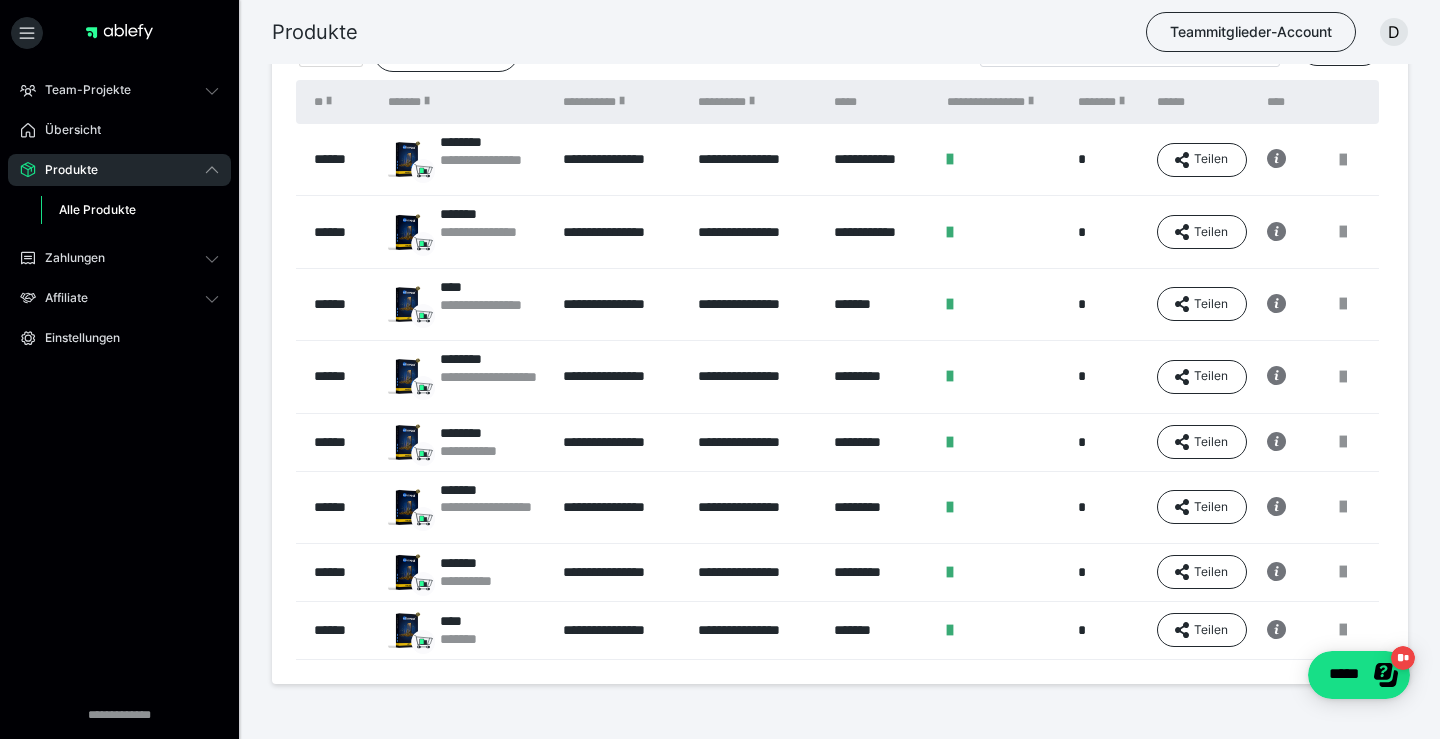 scroll, scrollTop: 153, scrollLeft: 0, axis: vertical 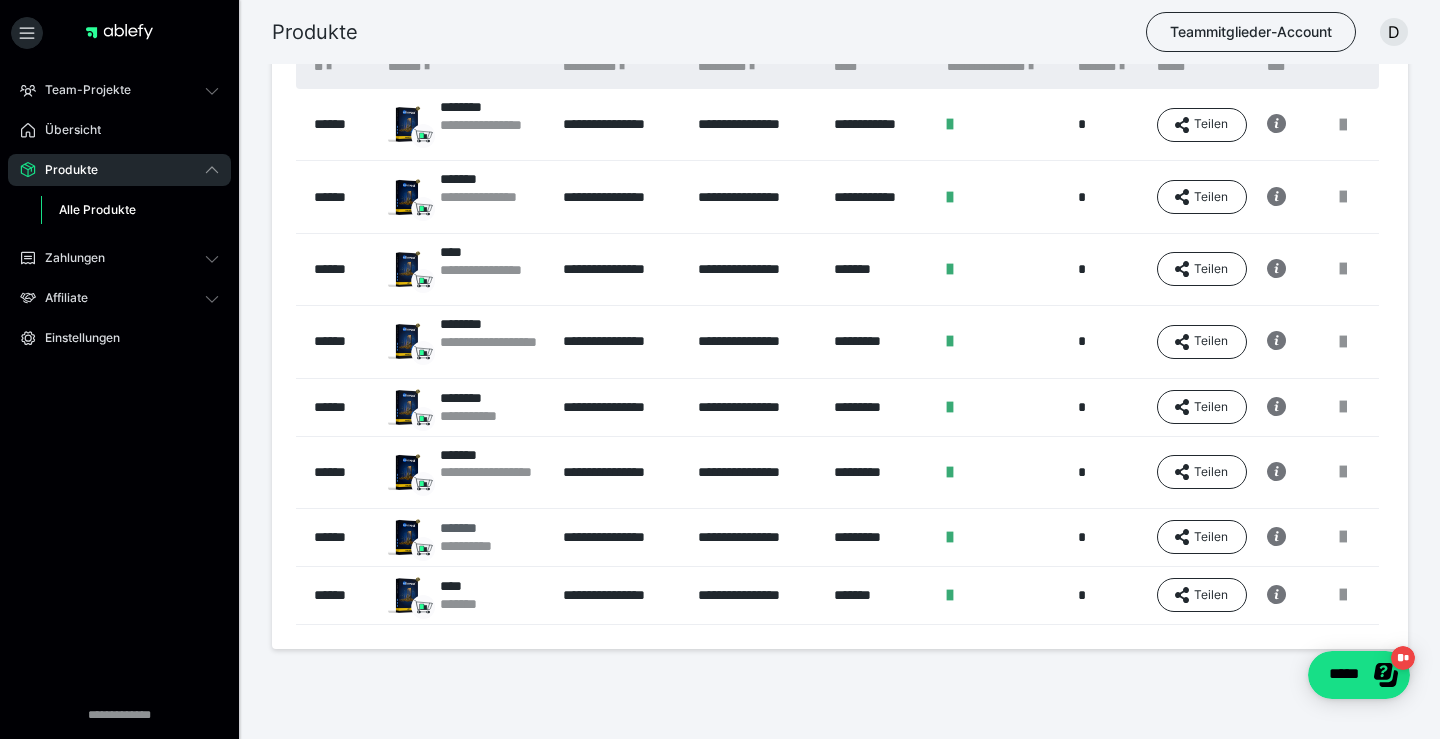click on "*******" at bounding box center (481, 528) 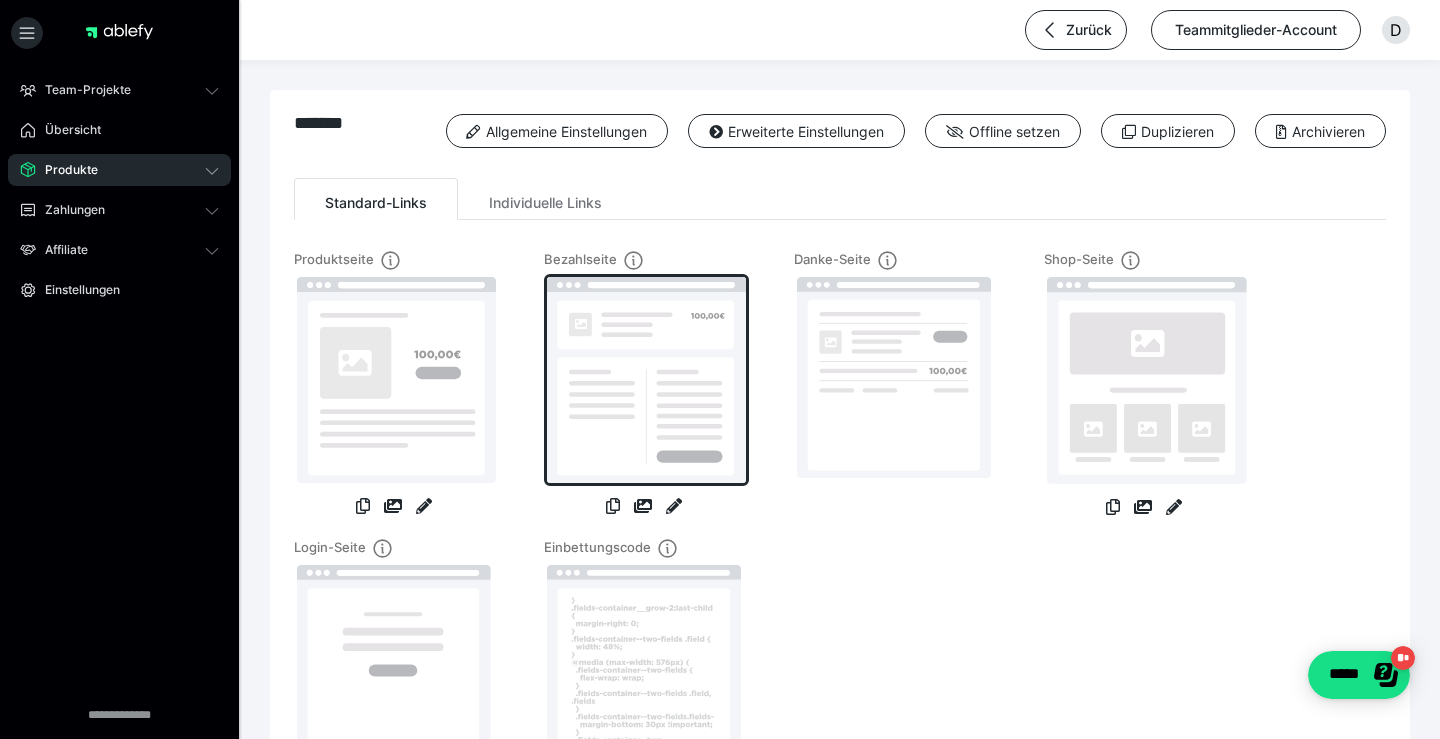 click at bounding box center [646, 380] 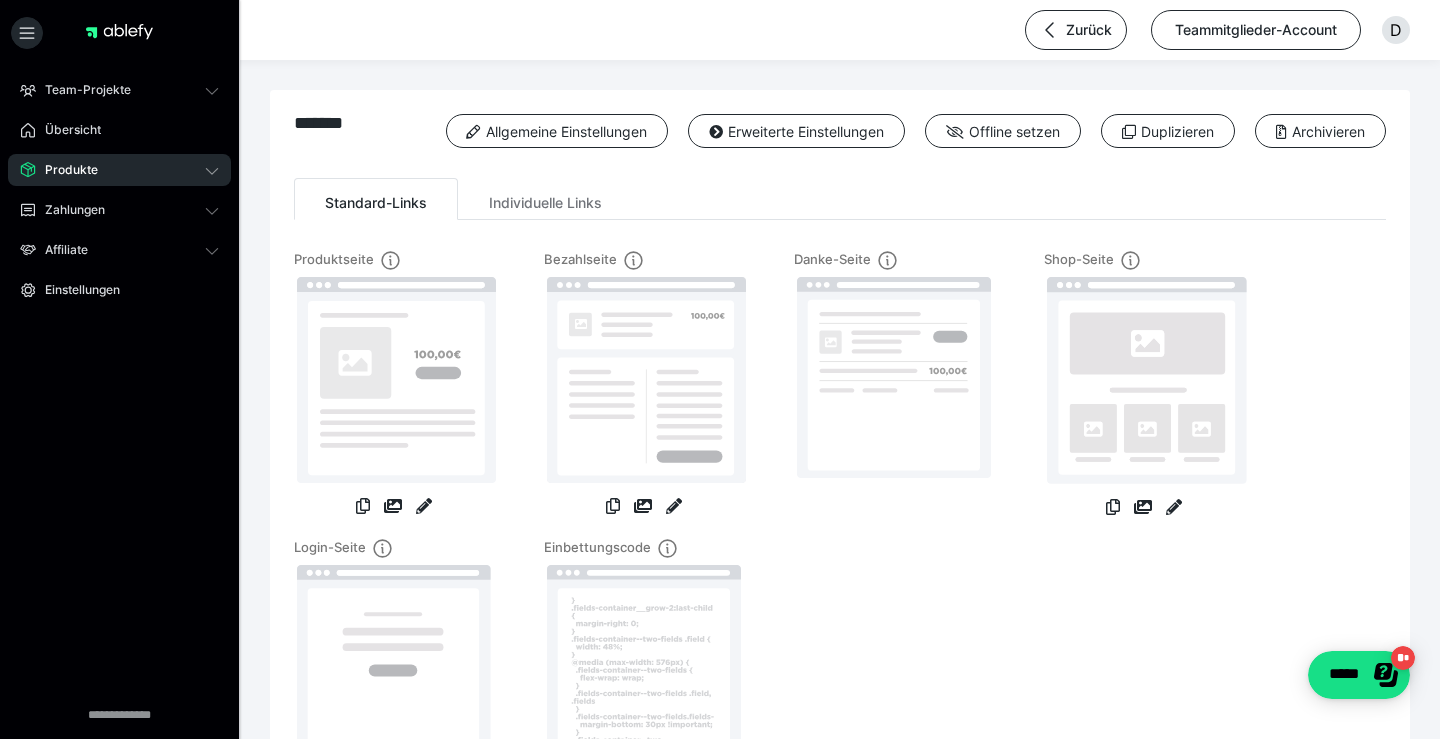 click on "Produkte" at bounding box center [119, 170] 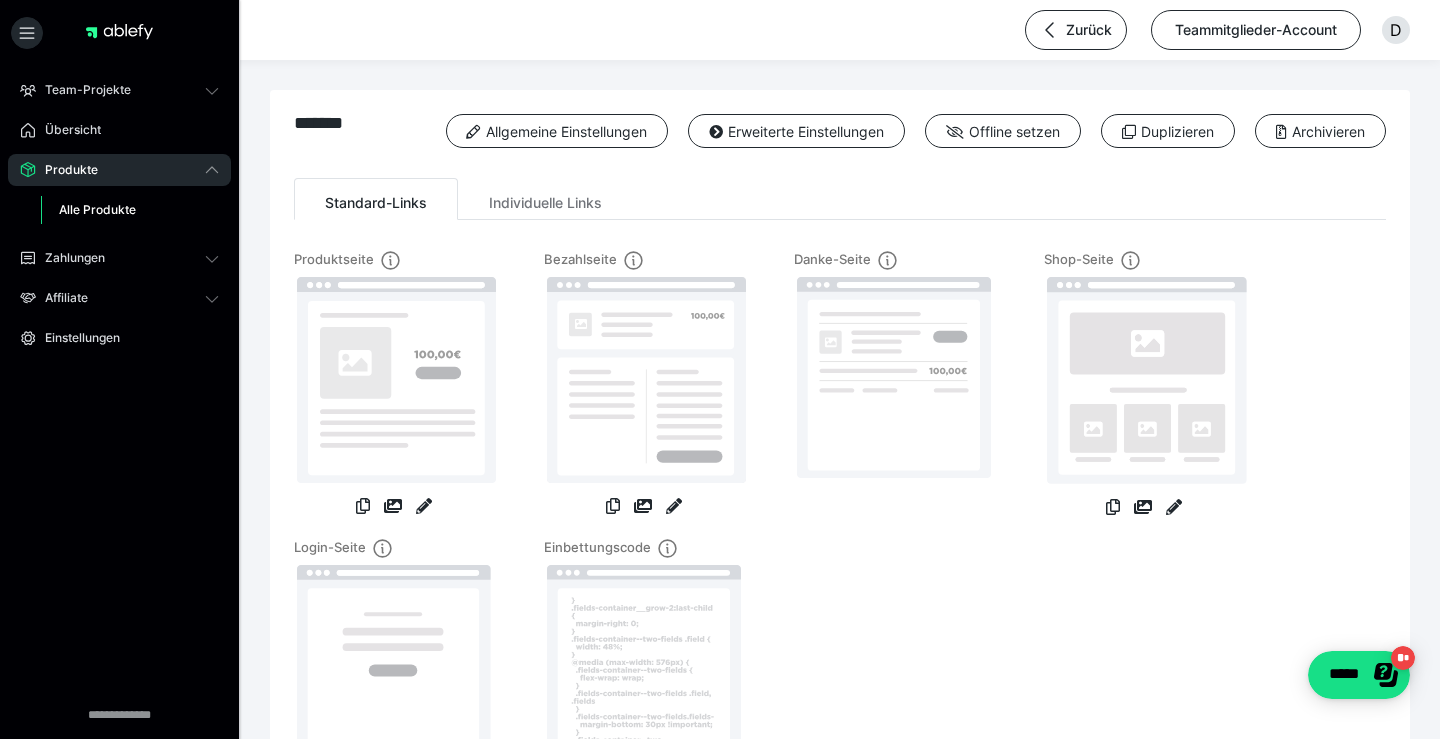 click on "Alle Produkte" at bounding box center [130, 210] 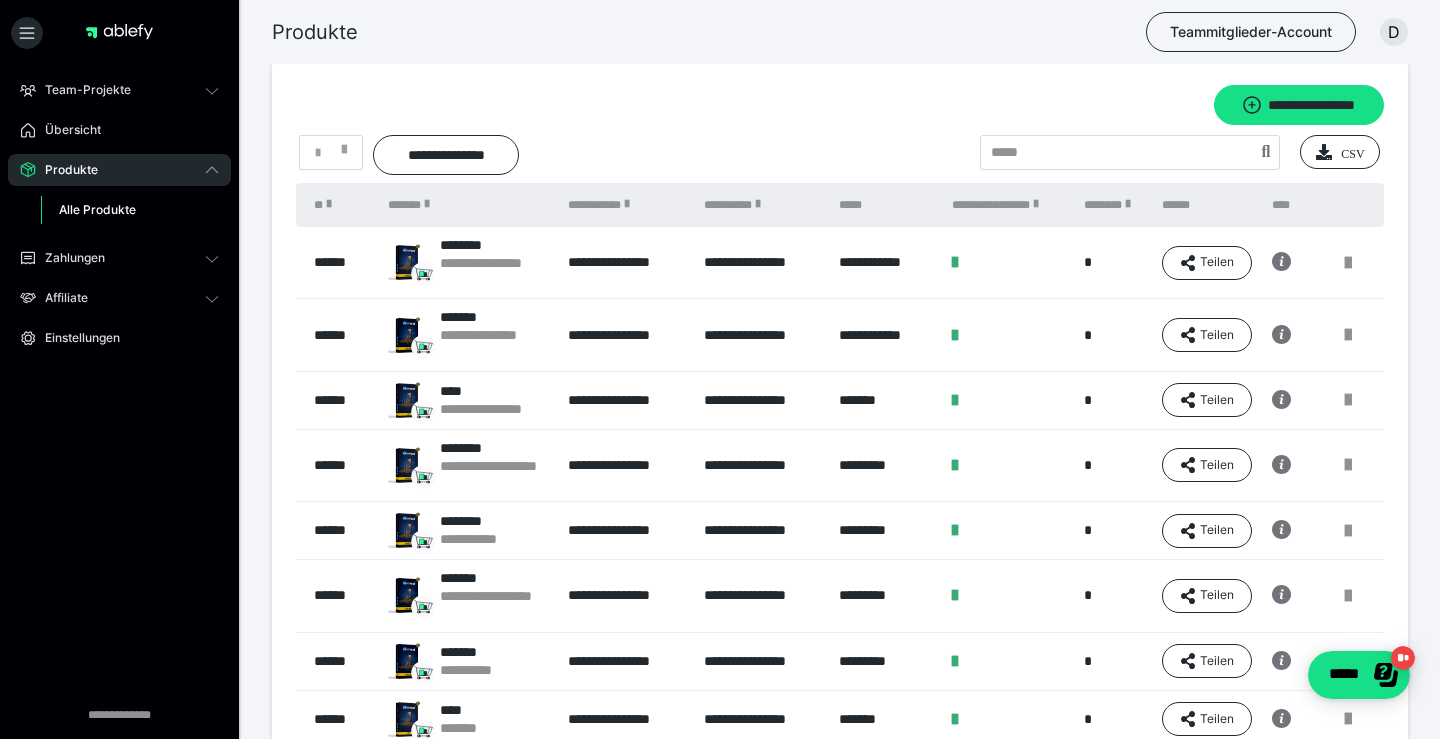 scroll, scrollTop: 23, scrollLeft: 0, axis: vertical 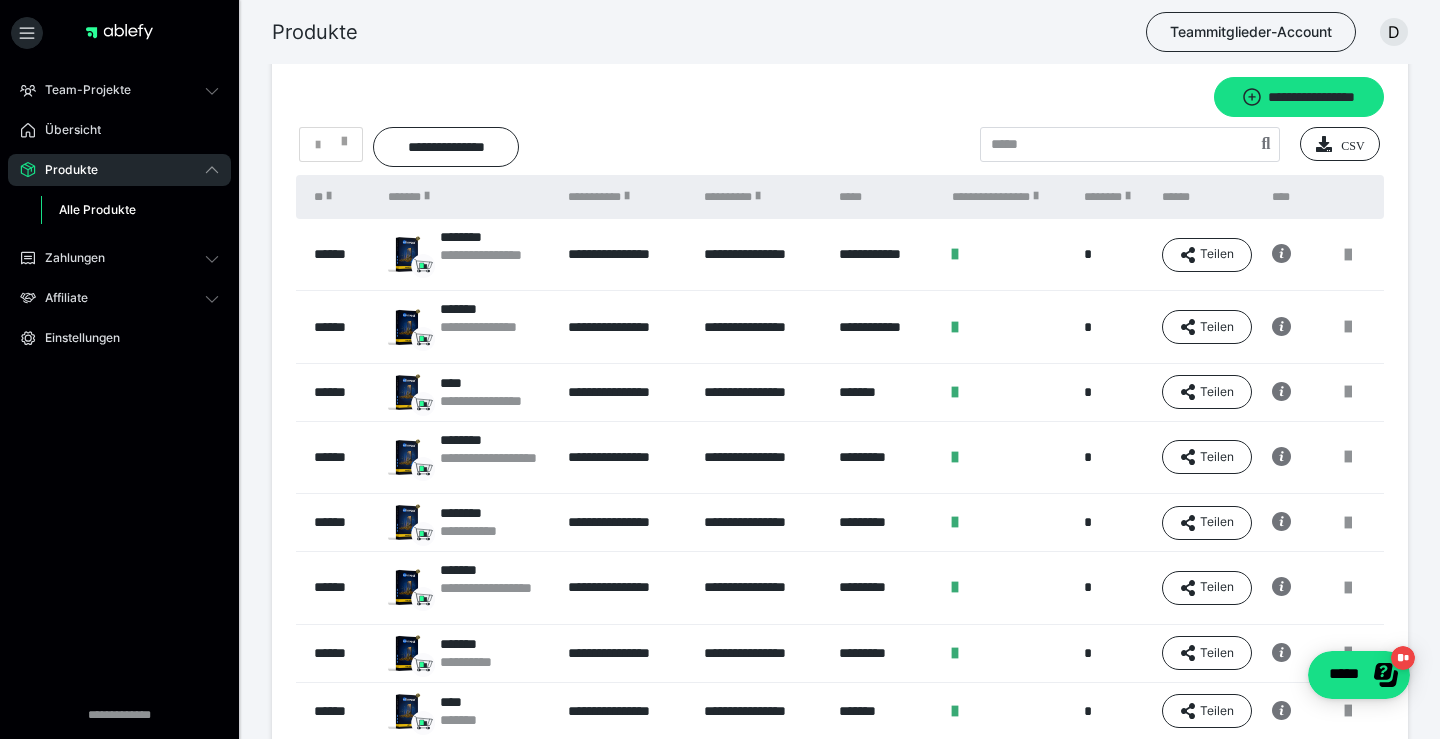 click on "********" at bounding box center [480, 513] 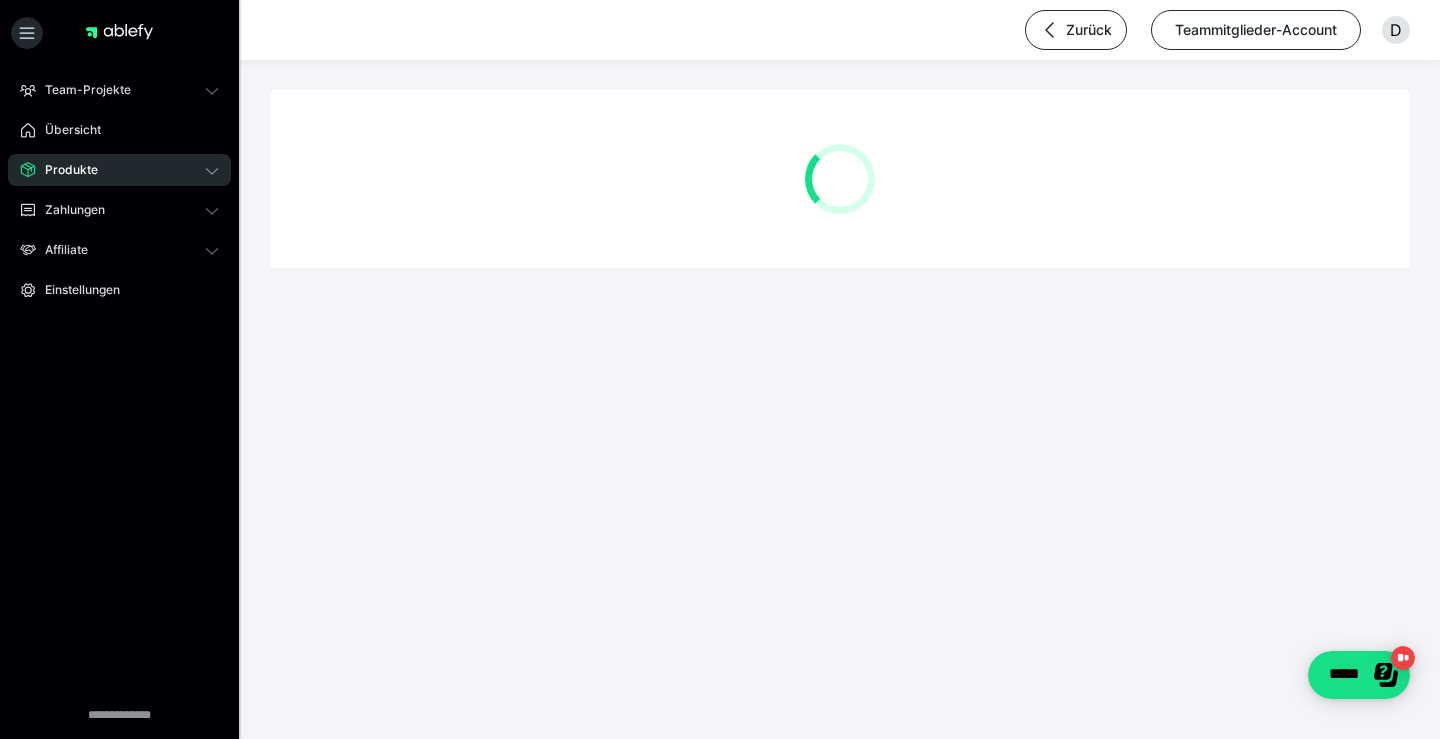 scroll, scrollTop: 0, scrollLeft: 0, axis: both 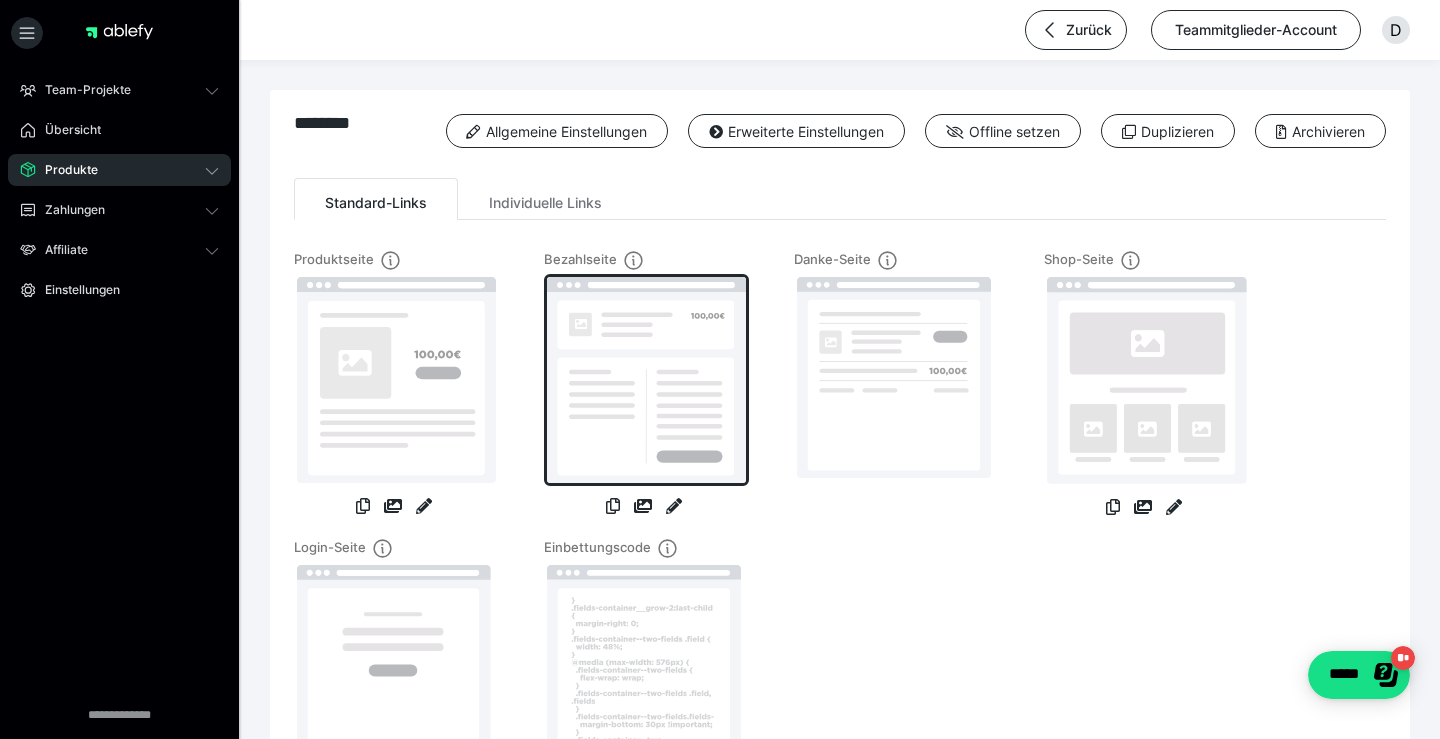 click at bounding box center (646, 380) 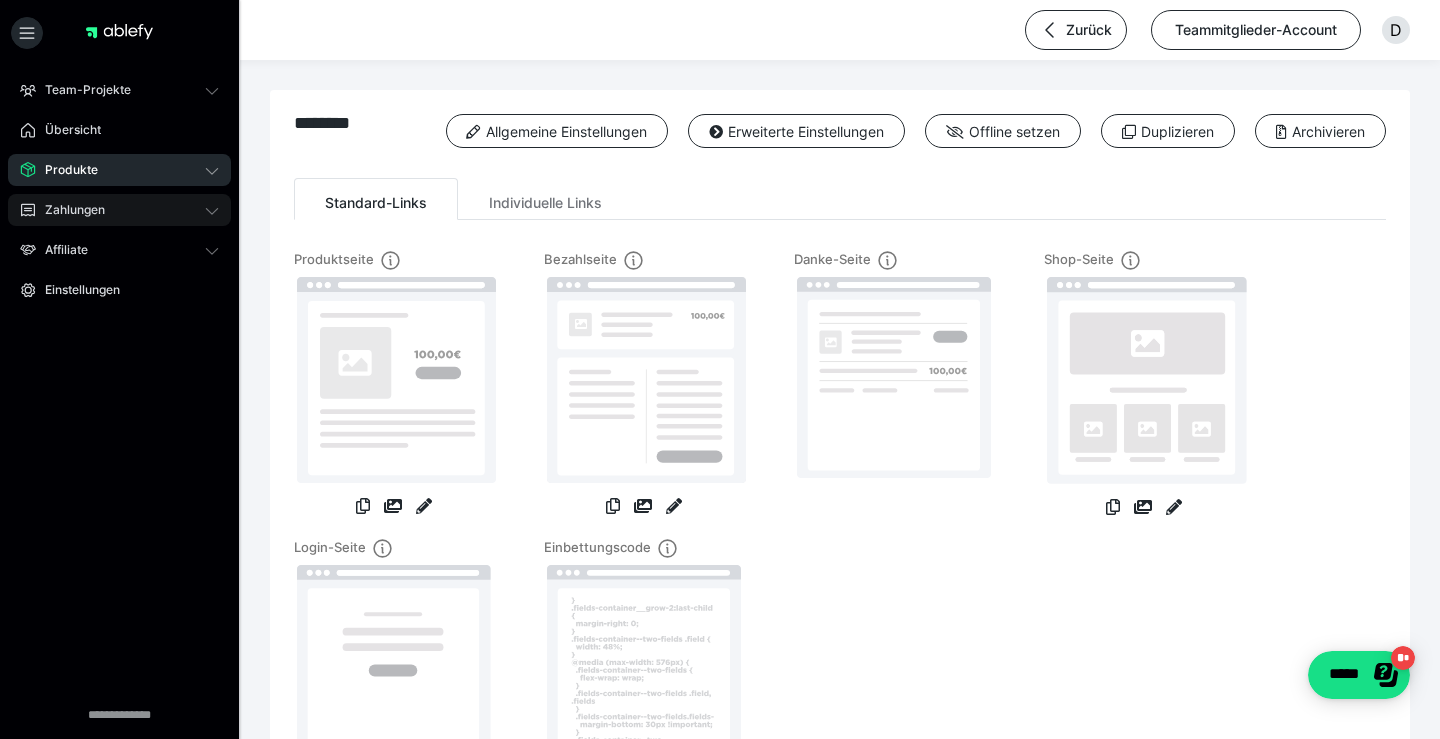 click on "Zahlungen" at bounding box center (119, 210) 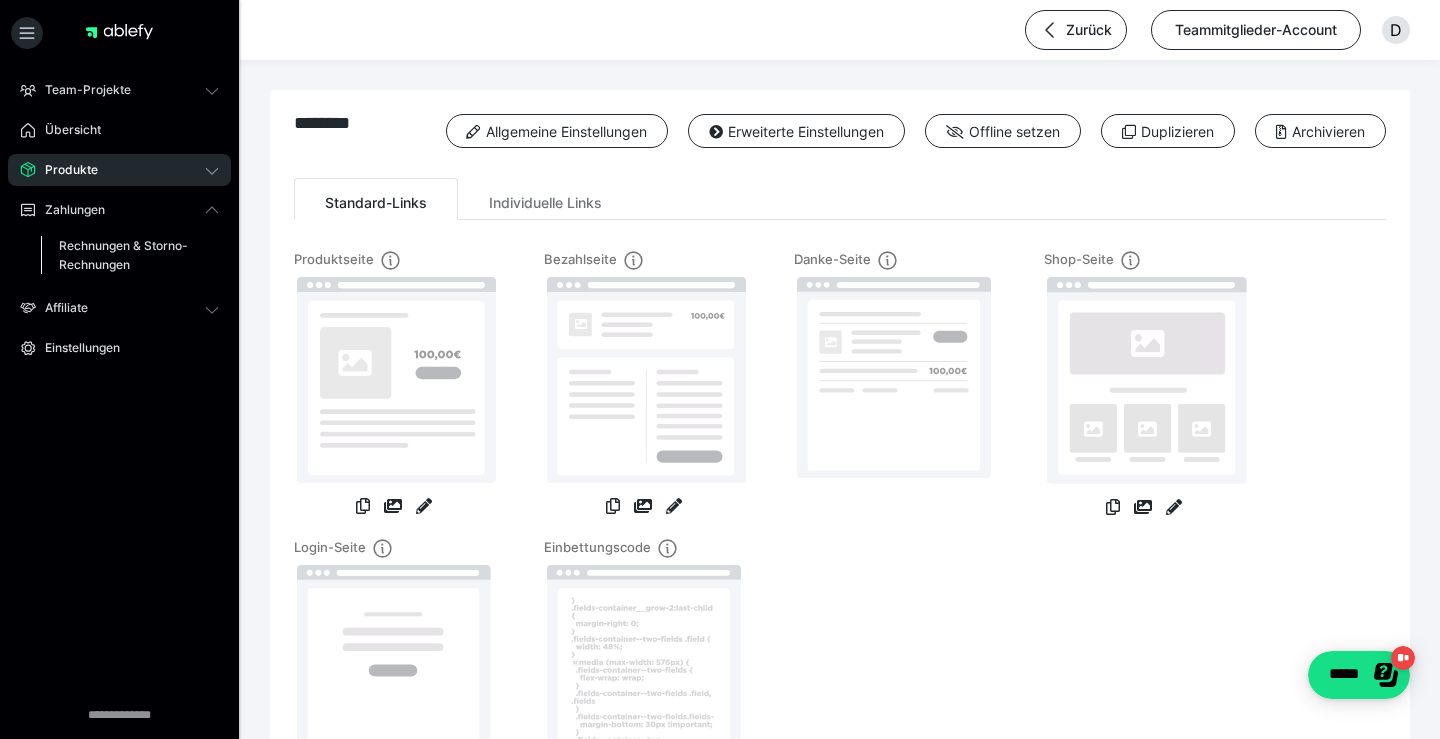 click on "Rechnungen & Storno-Rechnungen" at bounding box center (126, 255) 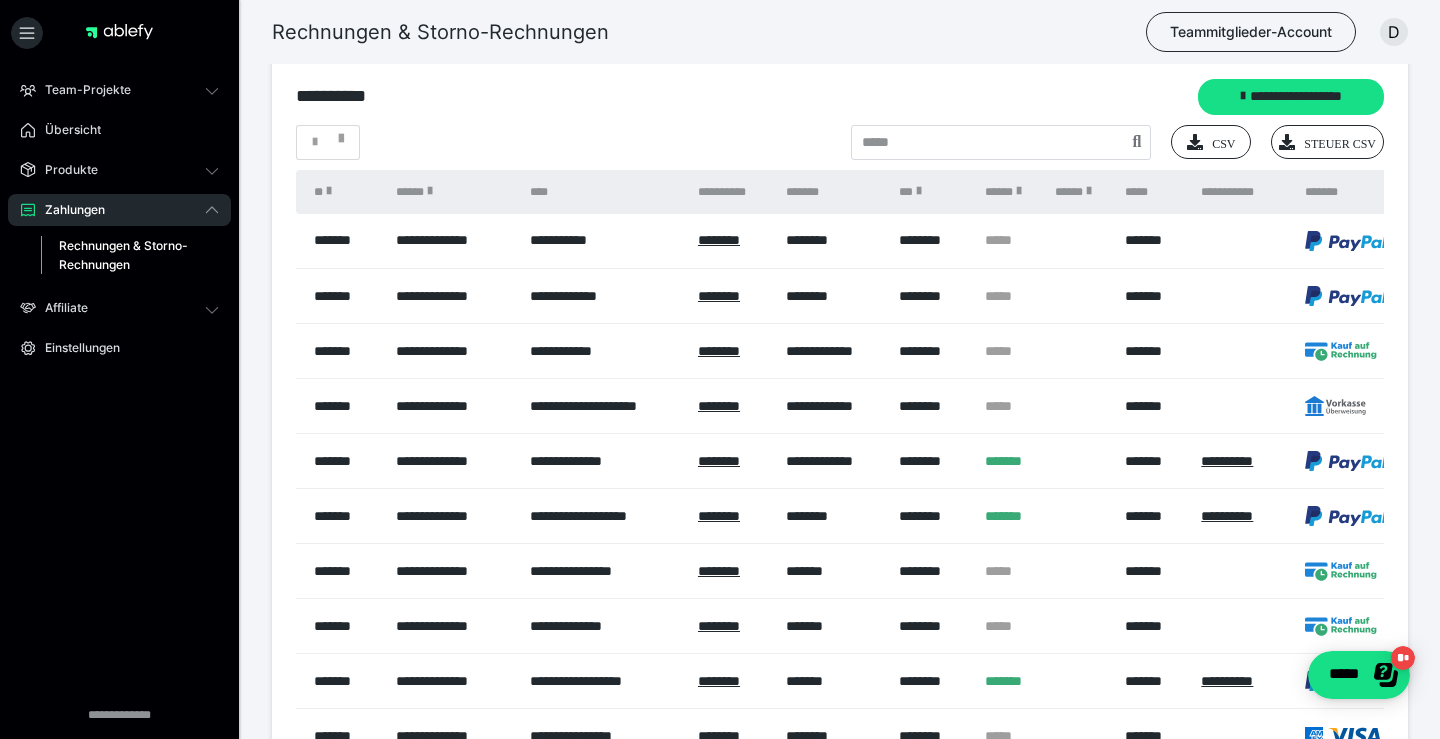 scroll, scrollTop: 0, scrollLeft: 0, axis: both 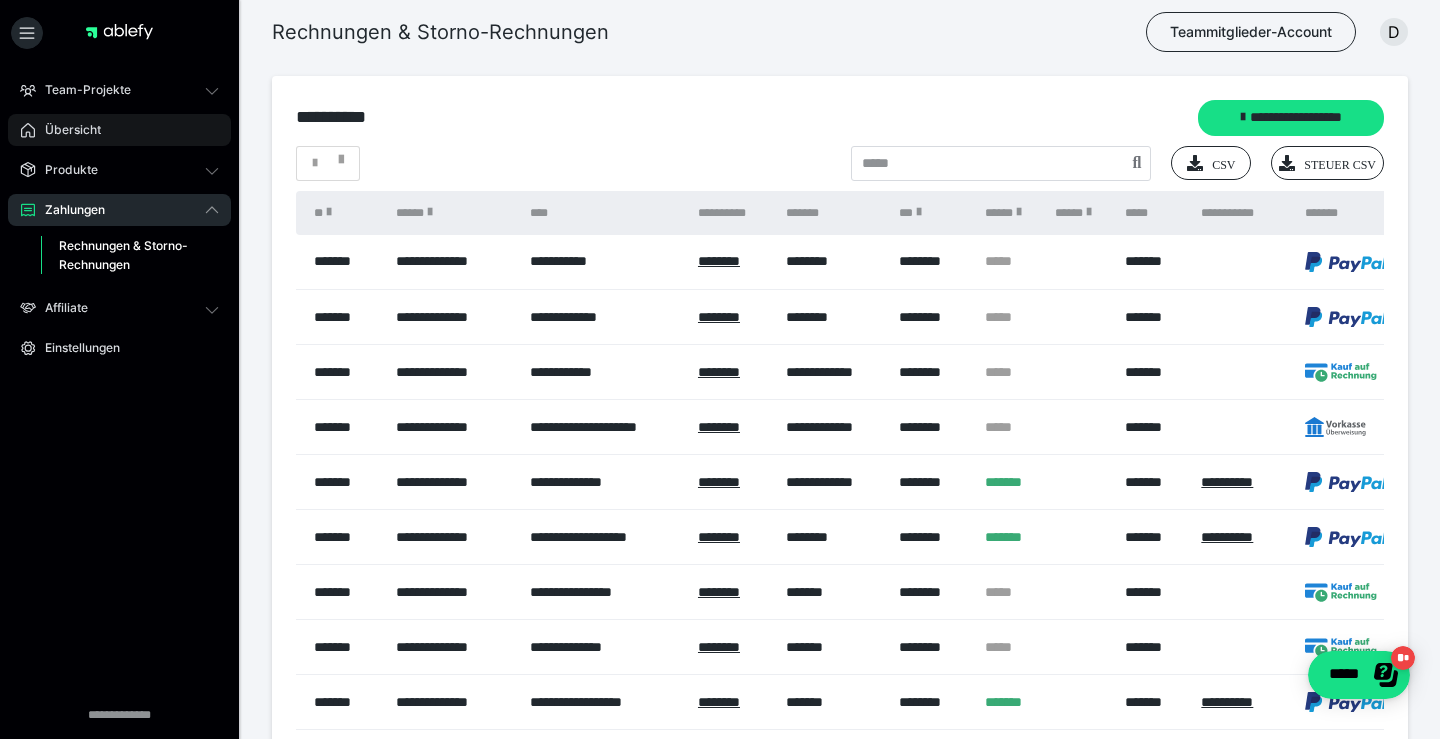 click on "Übersicht" at bounding box center (119, 130) 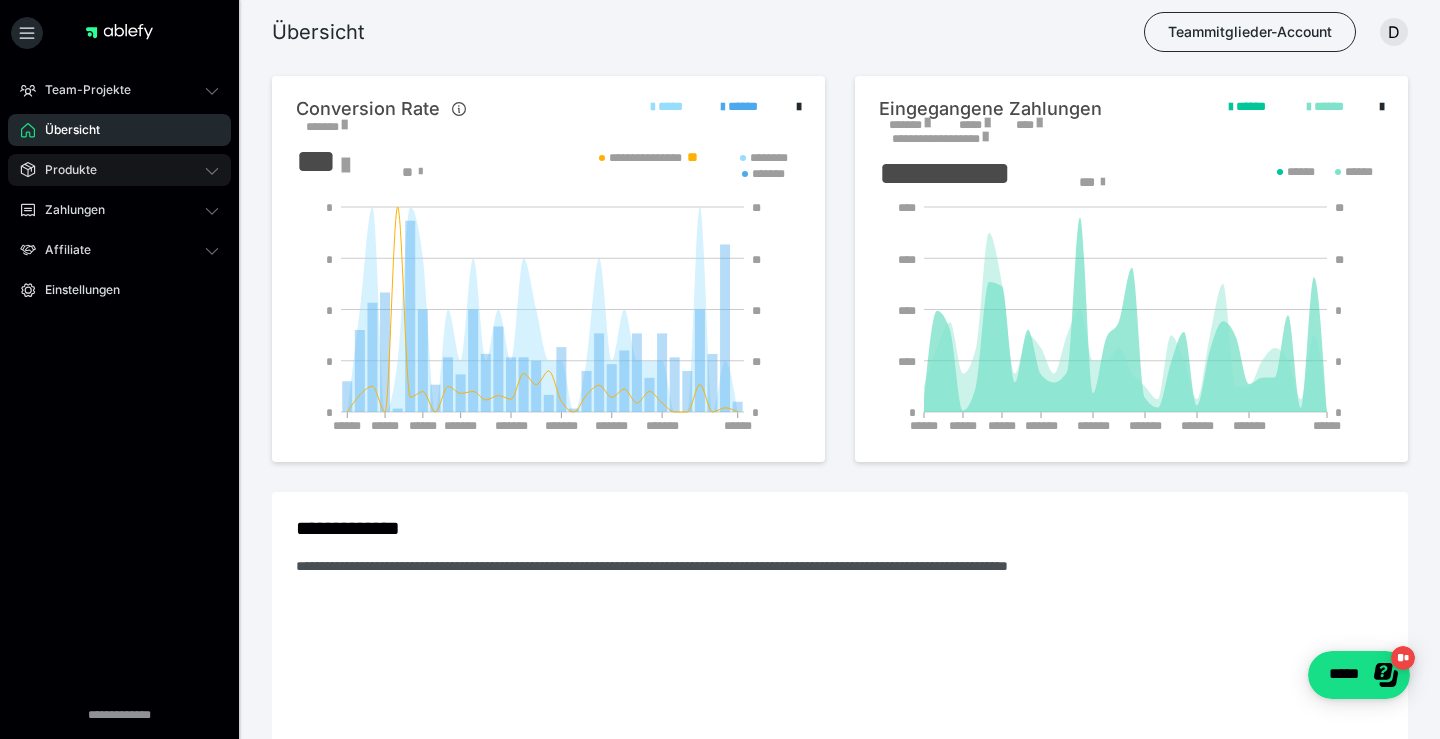 click on "Produkte" at bounding box center (119, 170) 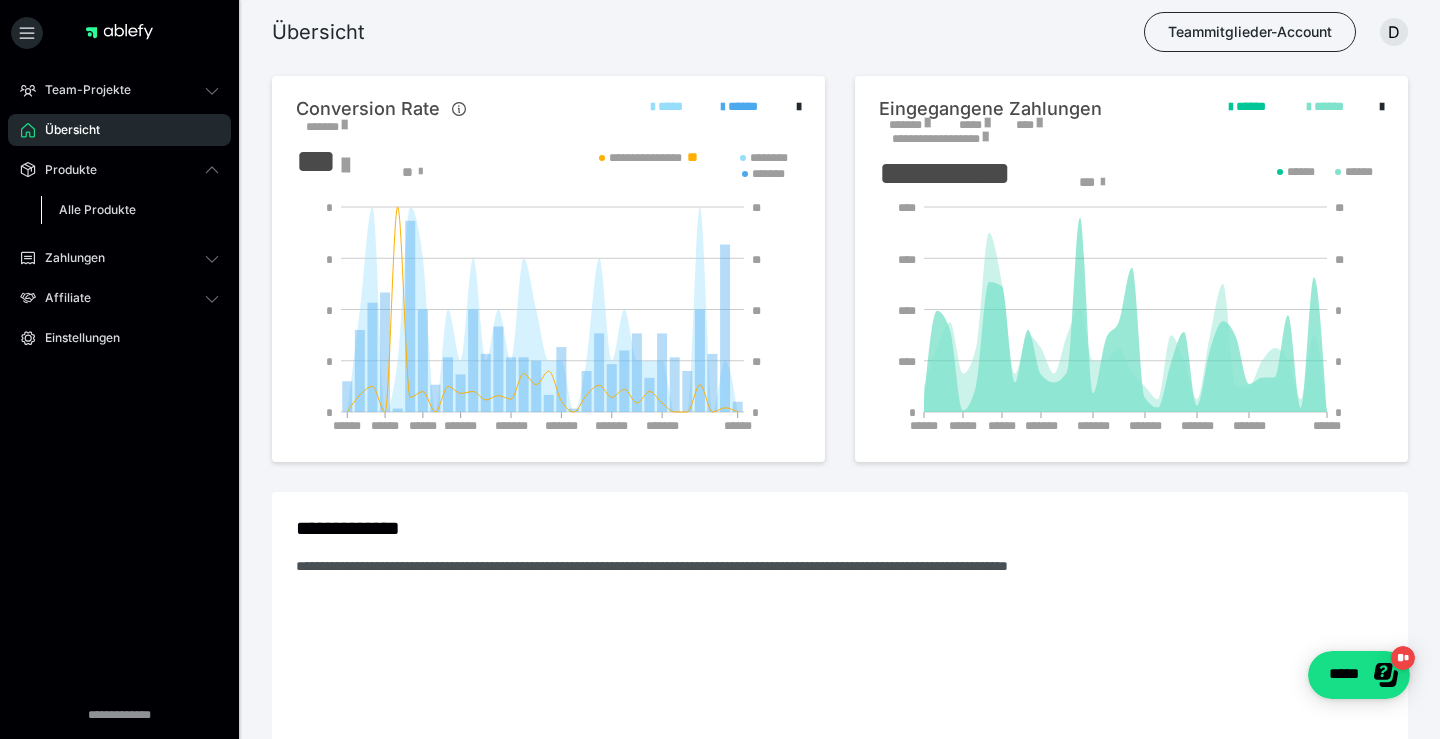 click on "Alle Produkte" at bounding box center (97, 209) 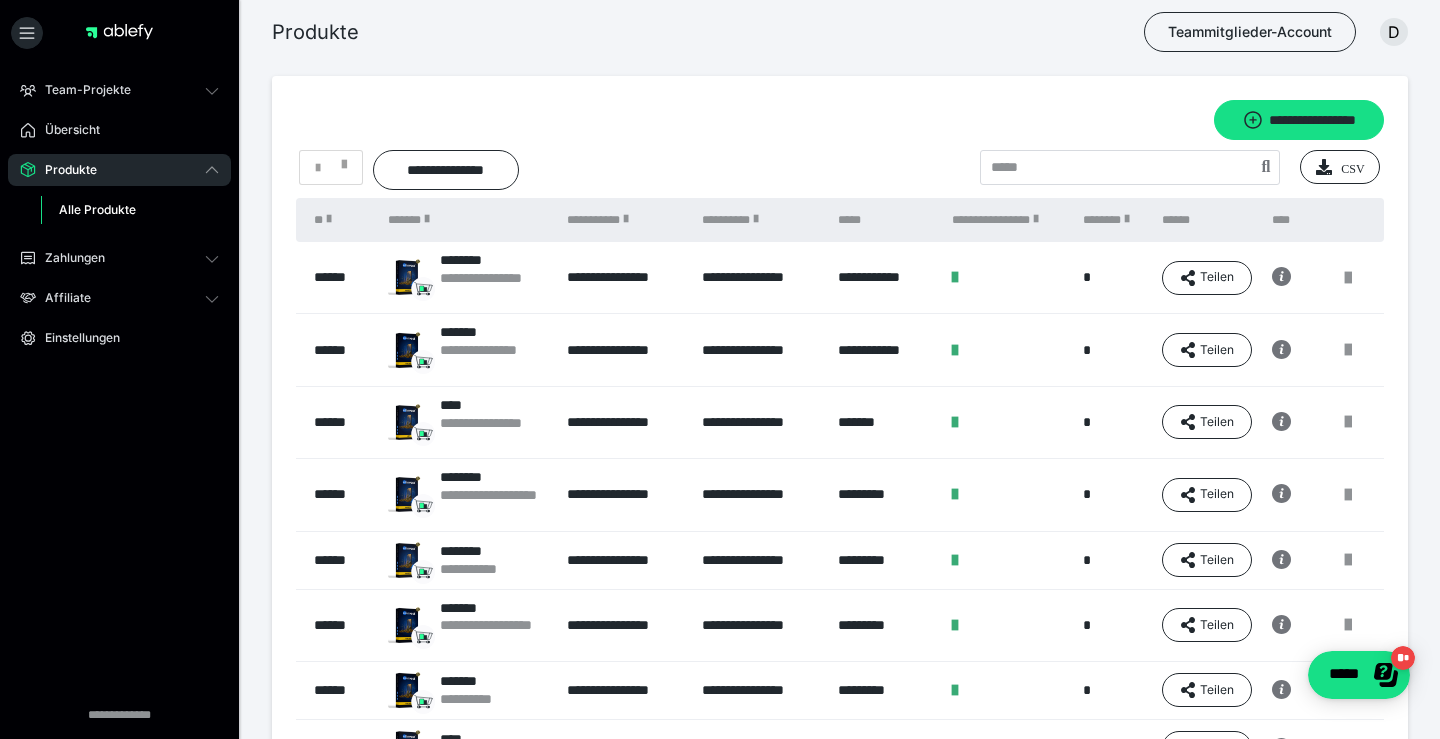 click on "Alle Produkte" at bounding box center [130, 210] 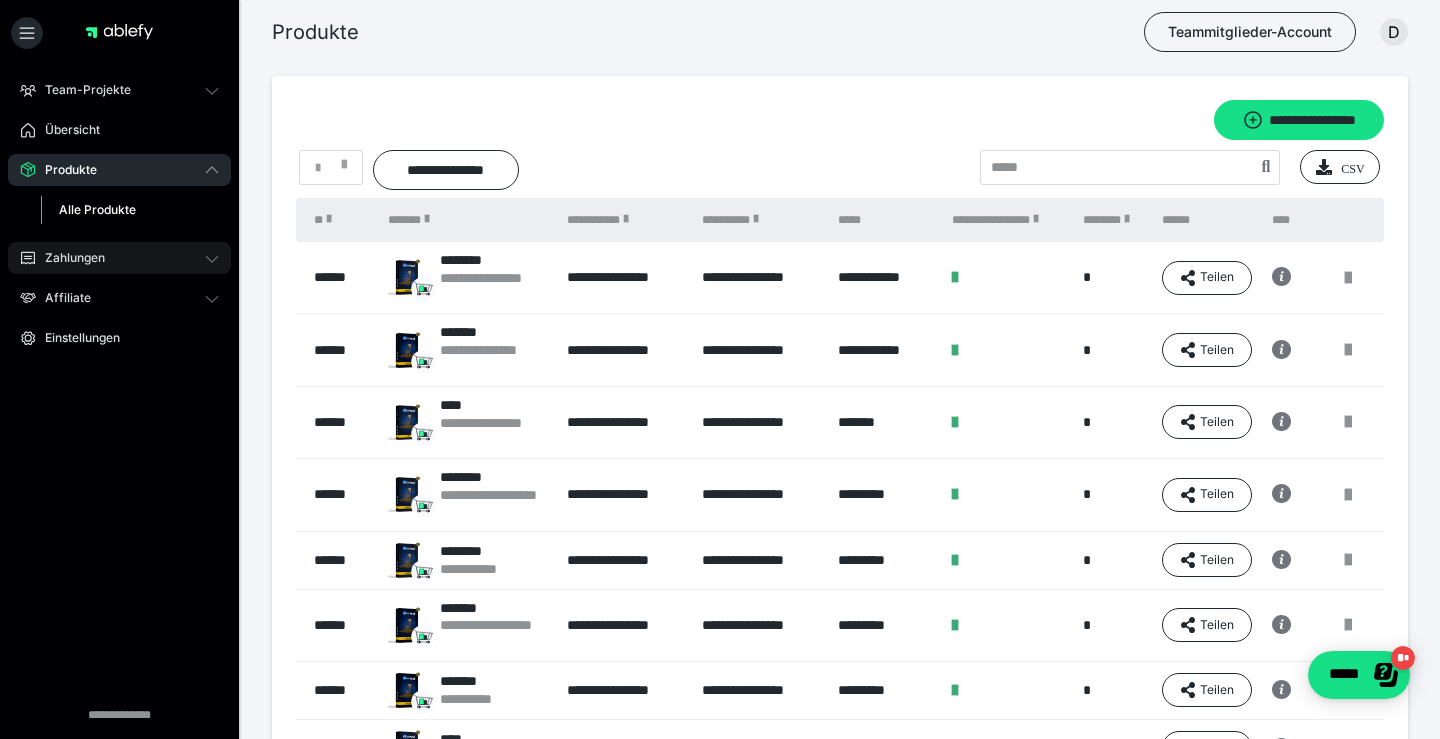 click on "Zahlungen" at bounding box center [68, 258] 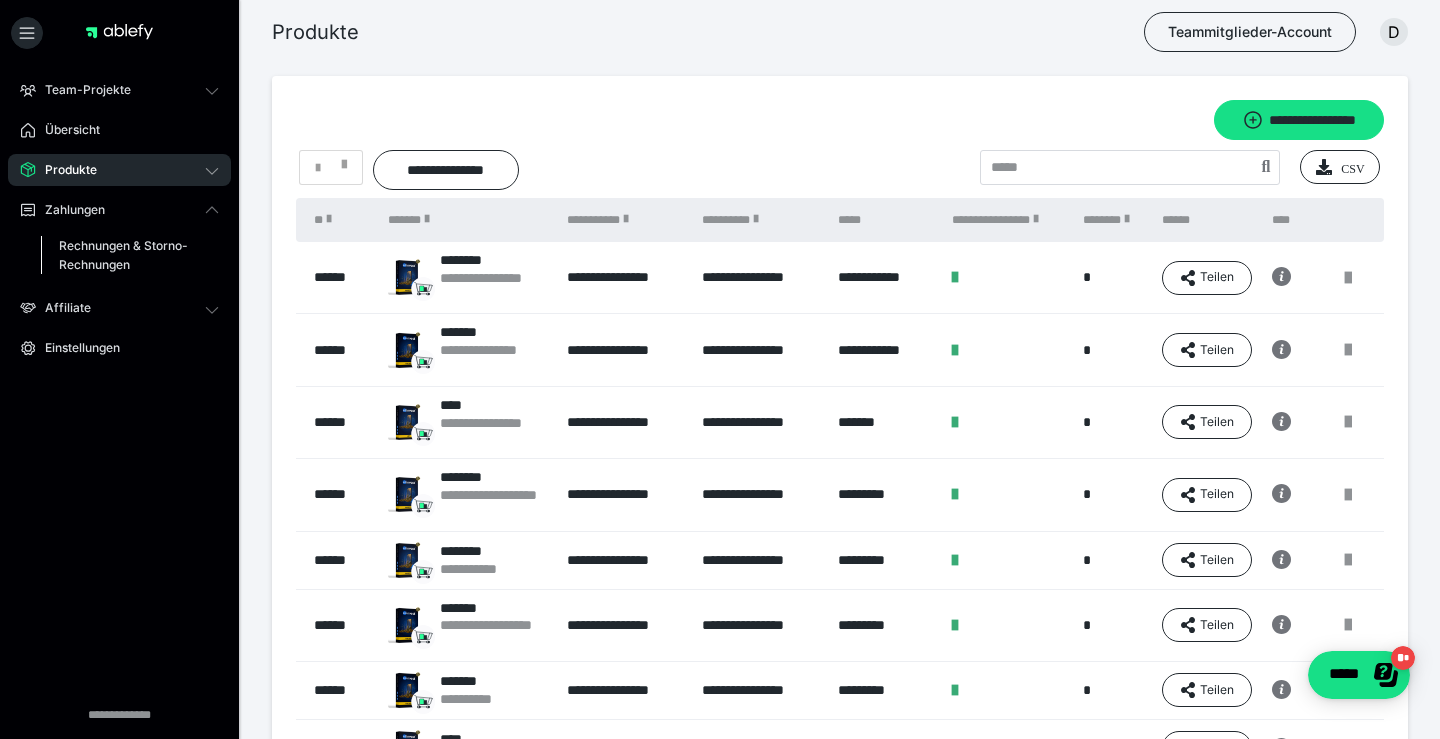 click on "Rechnungen & Storno-Rechnungen" at bounding box center (126, 255) 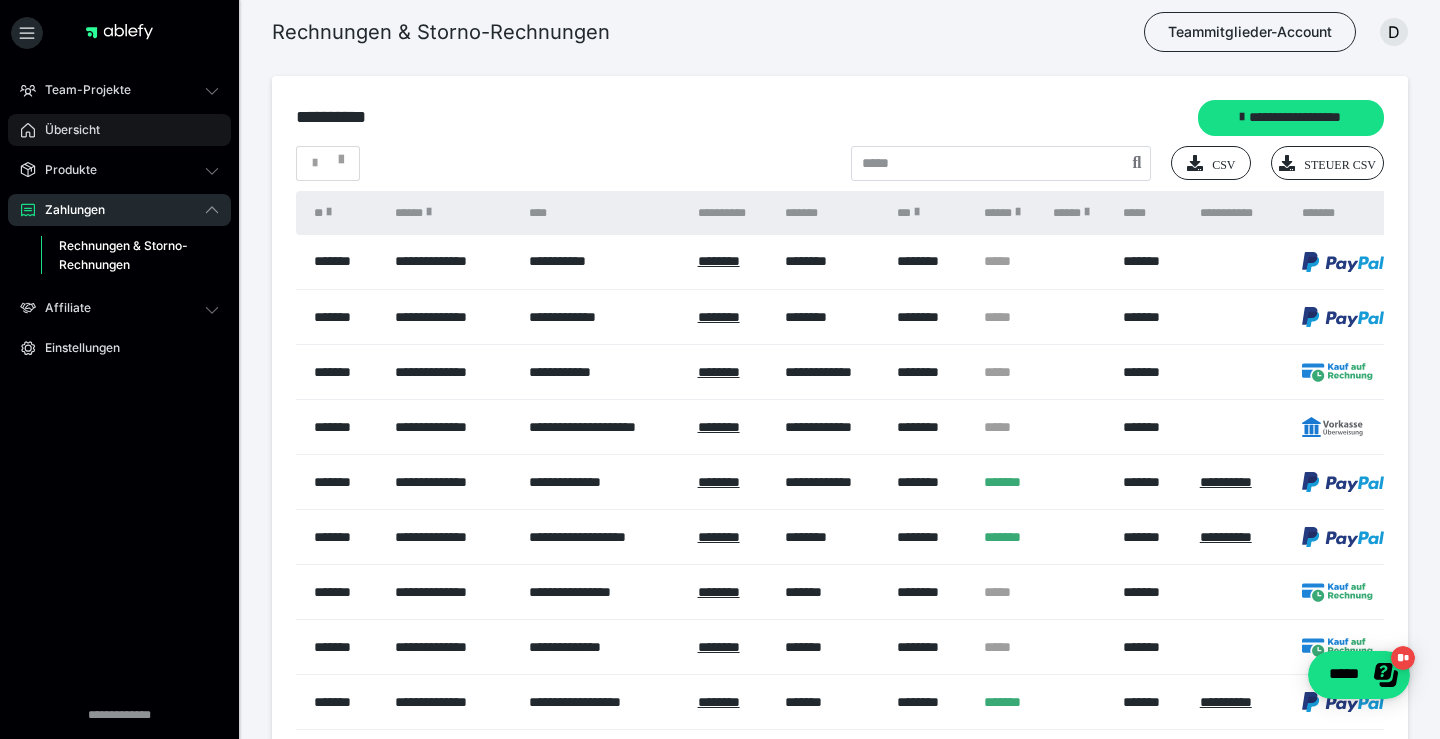 click on "Übersicht" at bounding box center (119, 130) 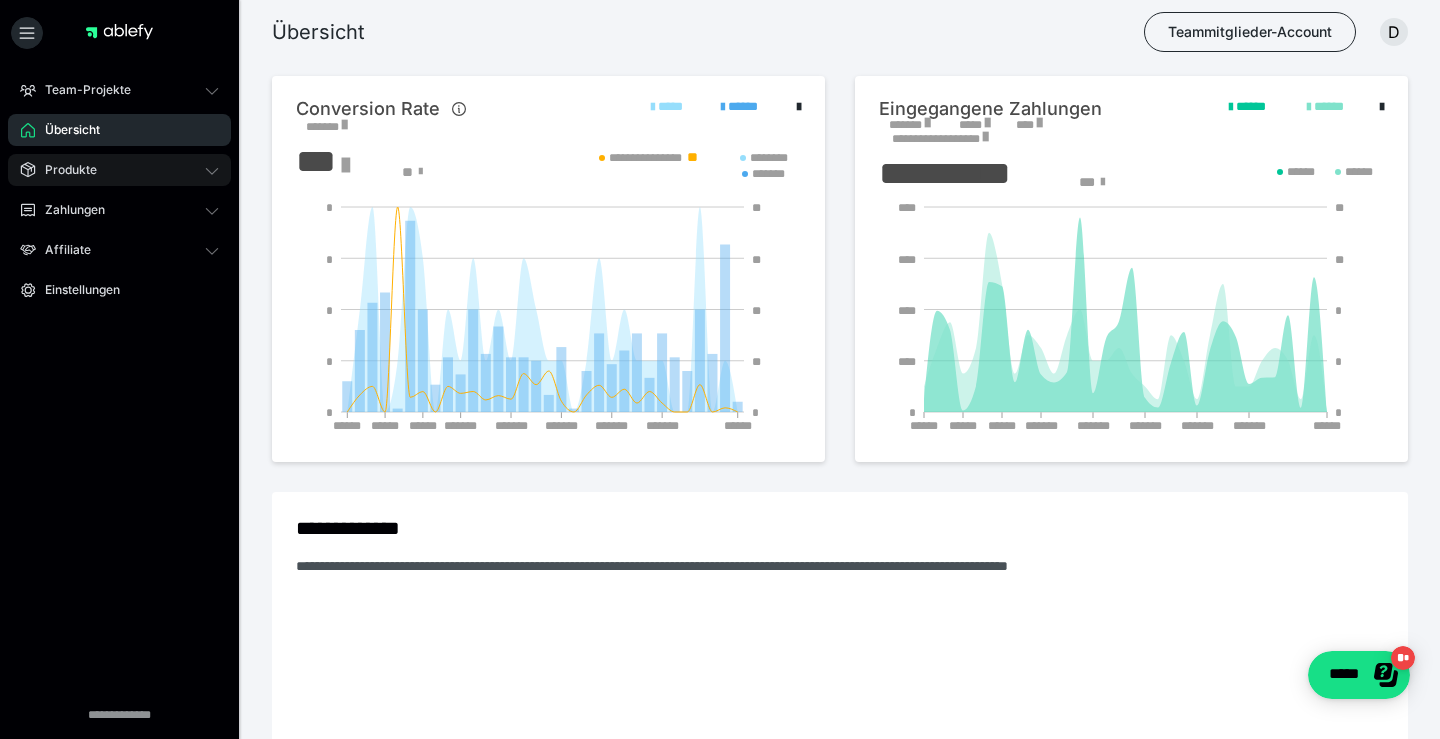 click on "Produkte" at bounding box center (119, 170) 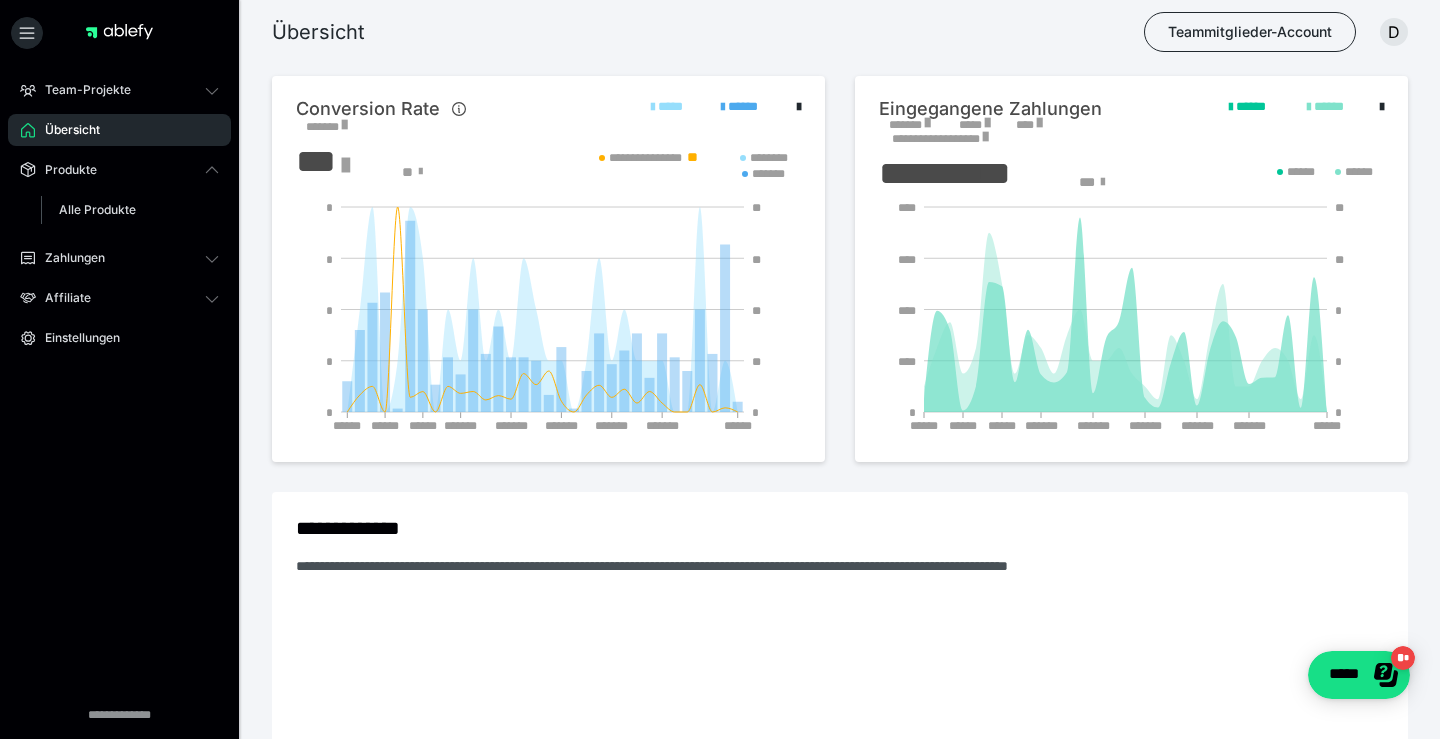 click on "Zahlungen" at bounding box center [119, 258] 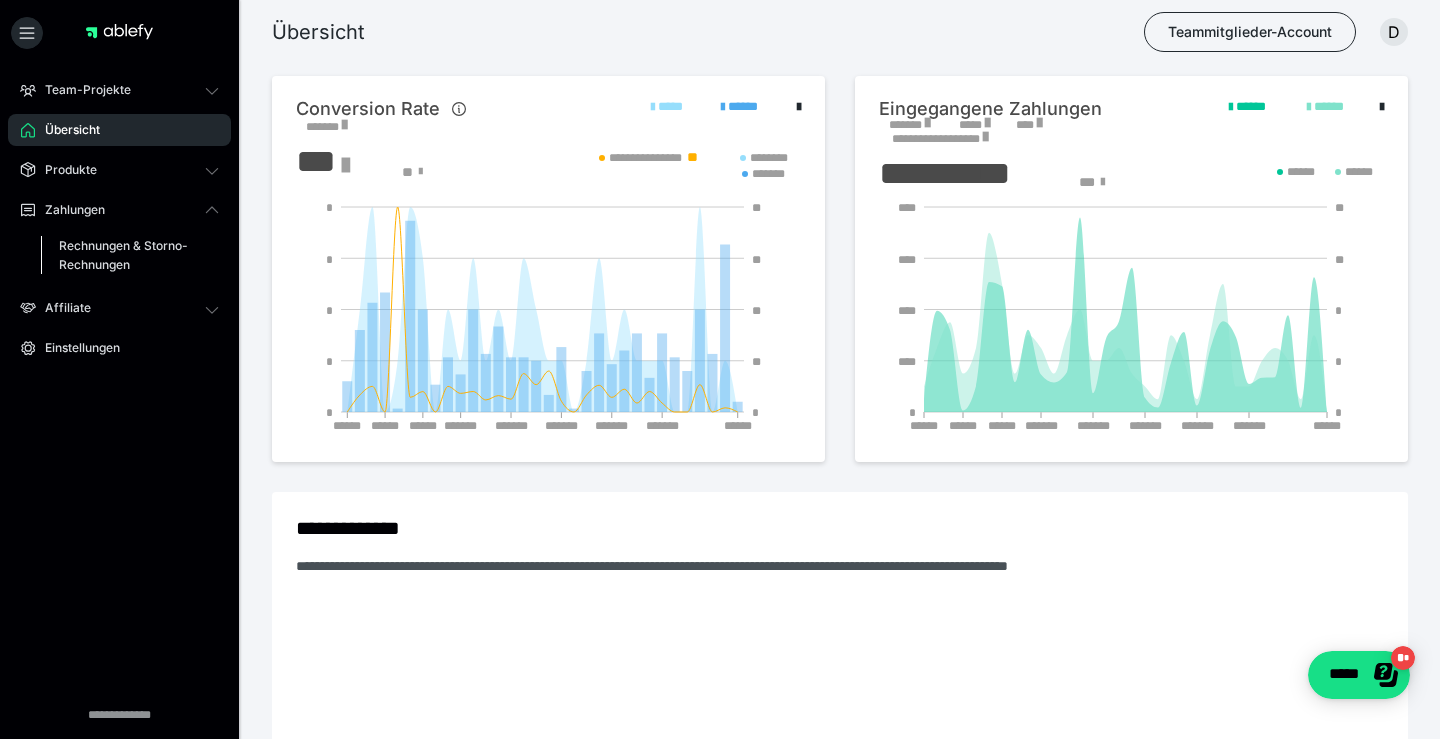 click on "Rechnungen & Storno-Rechnungen" at bounding box center [126, 255] 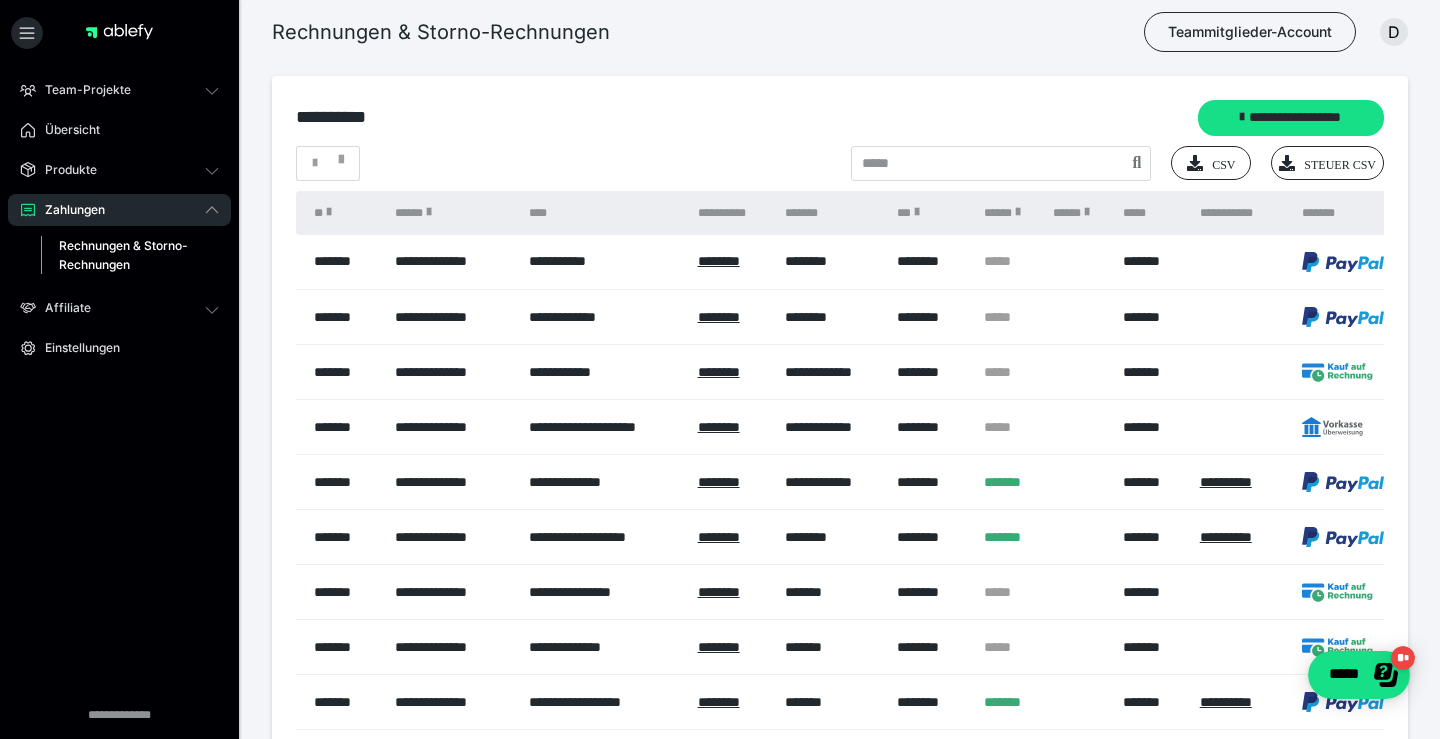 click on "Rechnungen & Storno-Rechnungen" at bounding box center (126, 255) 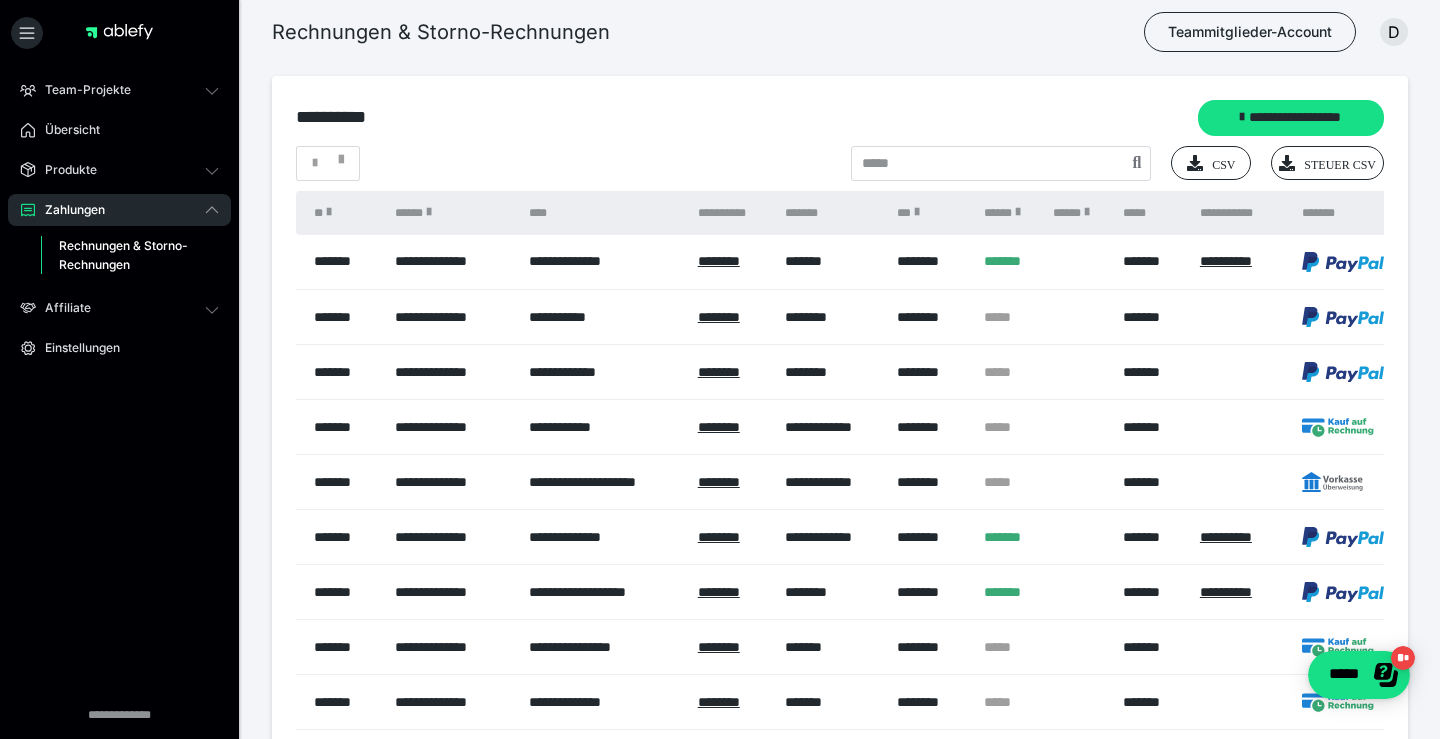 click on "Rechnungen & Storno-Rechnungen" at bounding box center (126, 255) 